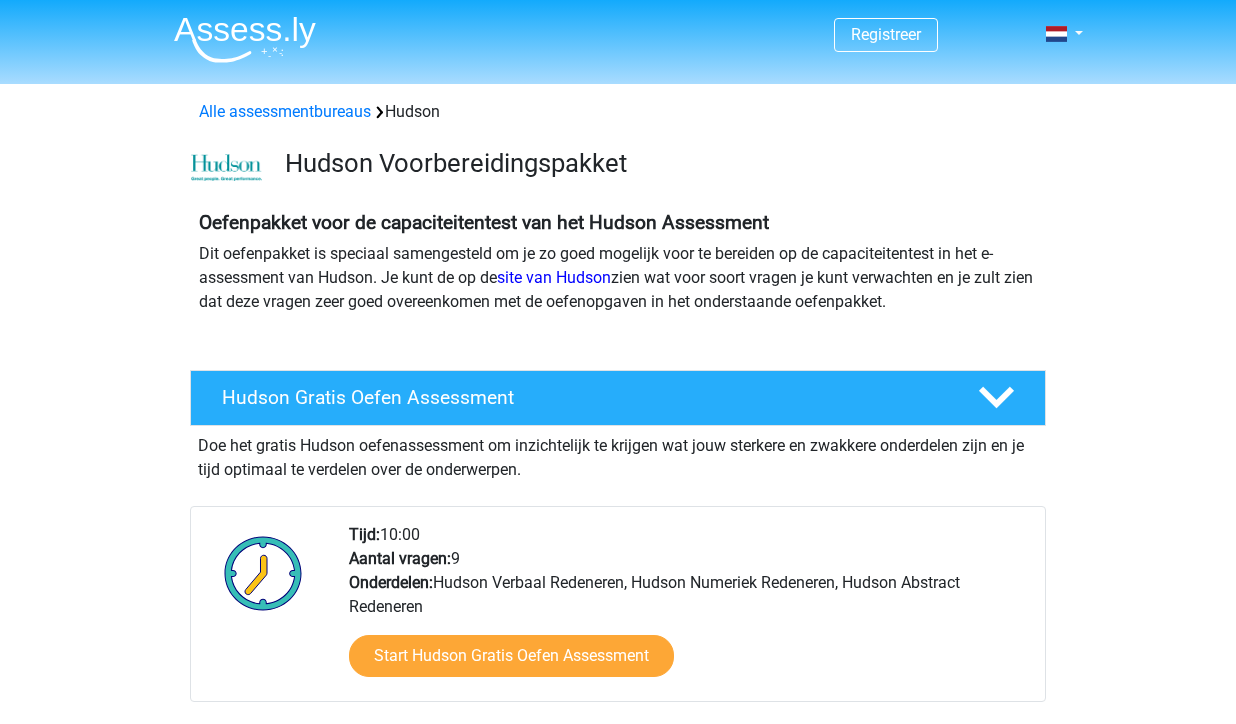 scroll, scrollTop: 0, scrollLeft: 0, axis: both 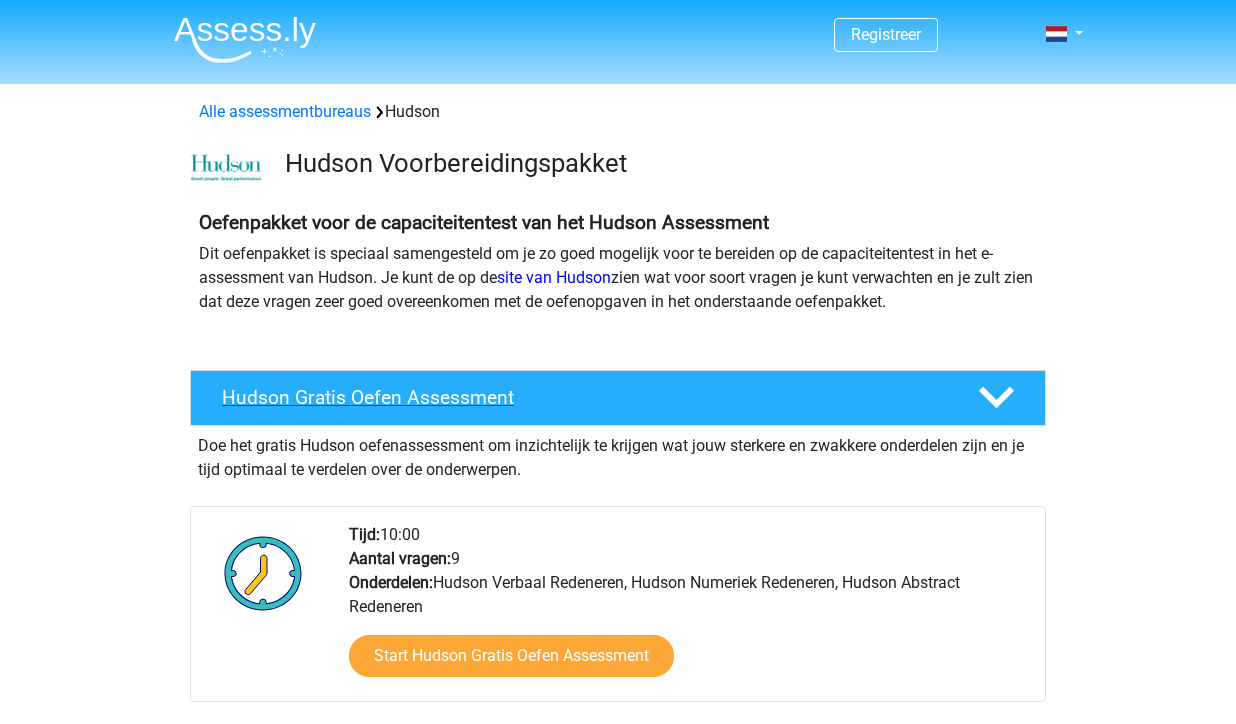 click 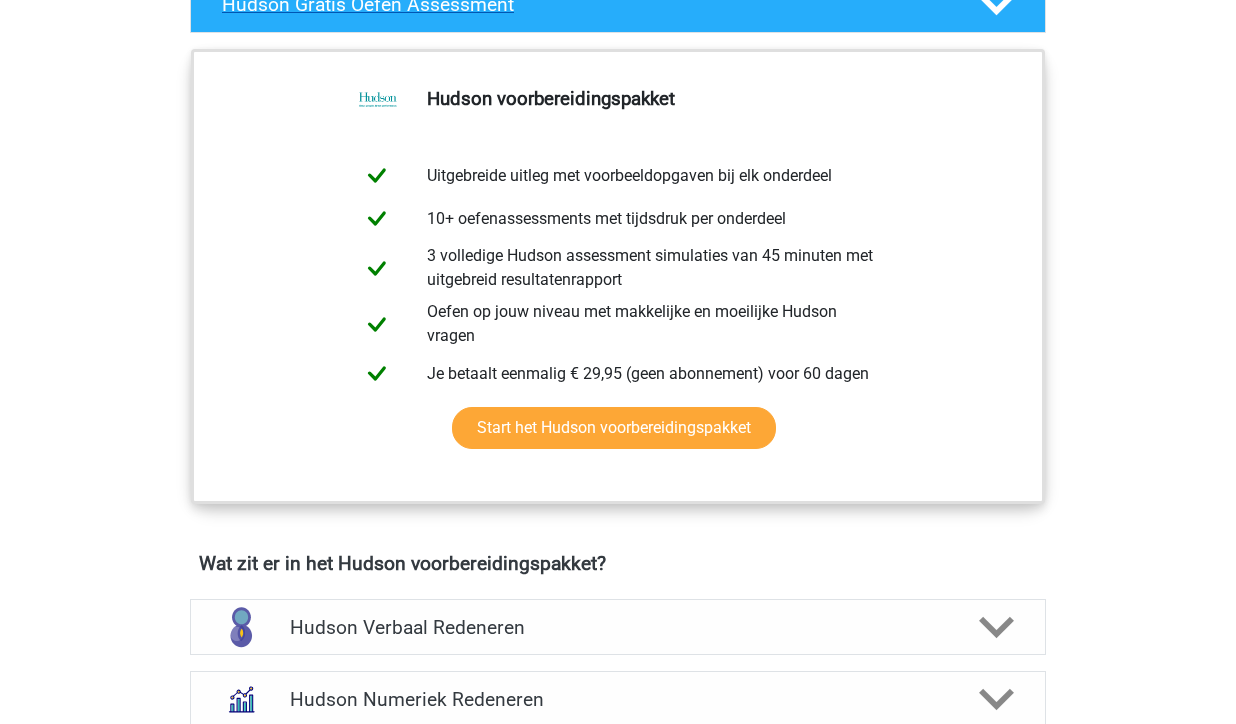 scroll, scrollTop: 400, scrollLeft: 0, axis: vertical 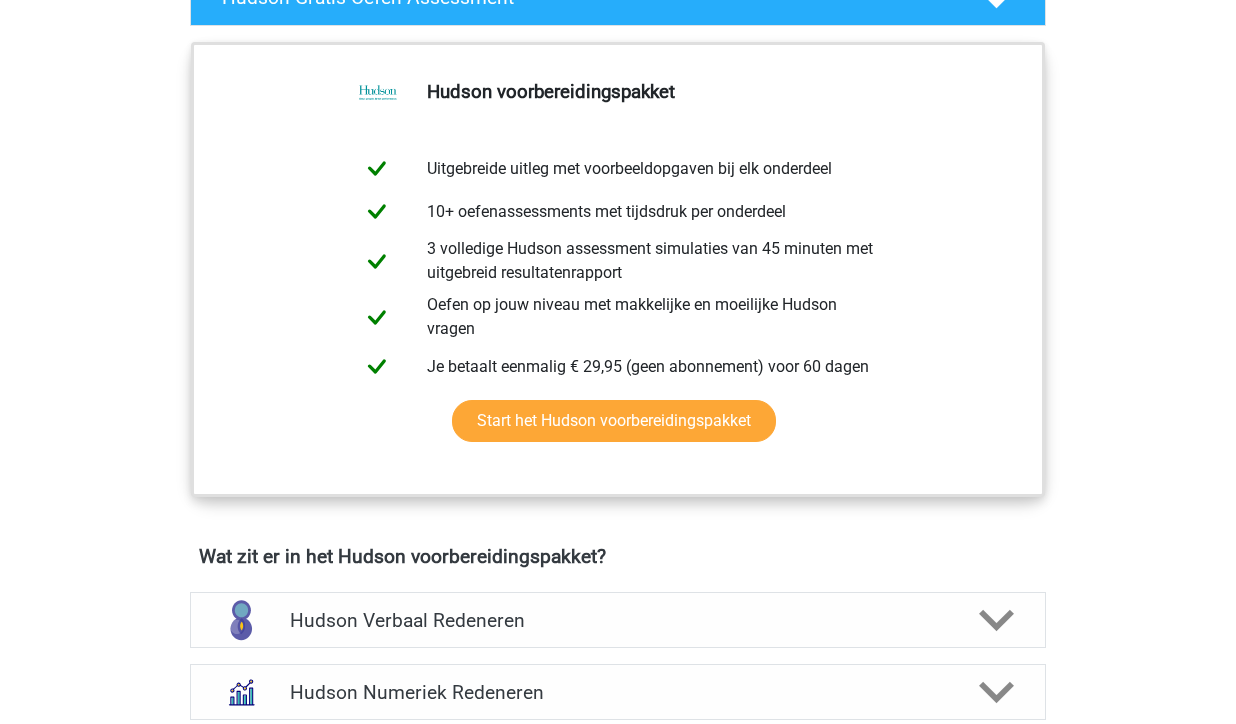 click on "Registreer
Nederlands" at bounding box center [618, 947] 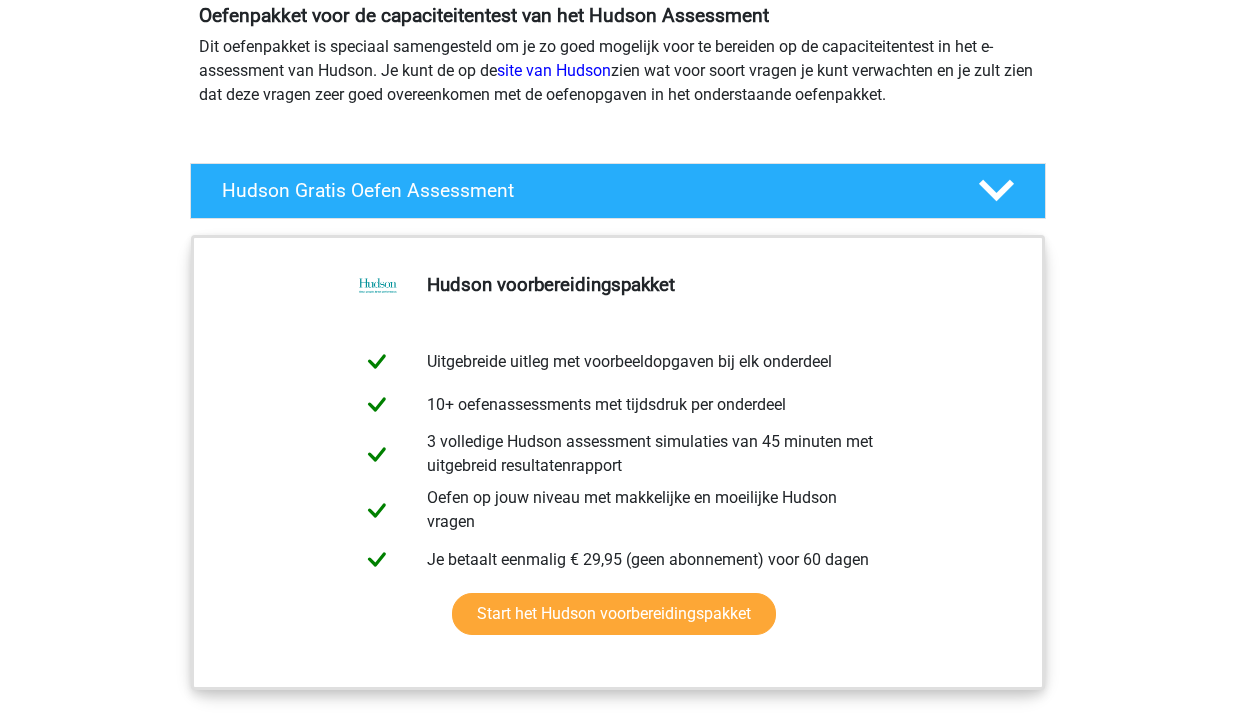 scroll, scrollTop: 200, scrollLeft: 0, axis: vertical 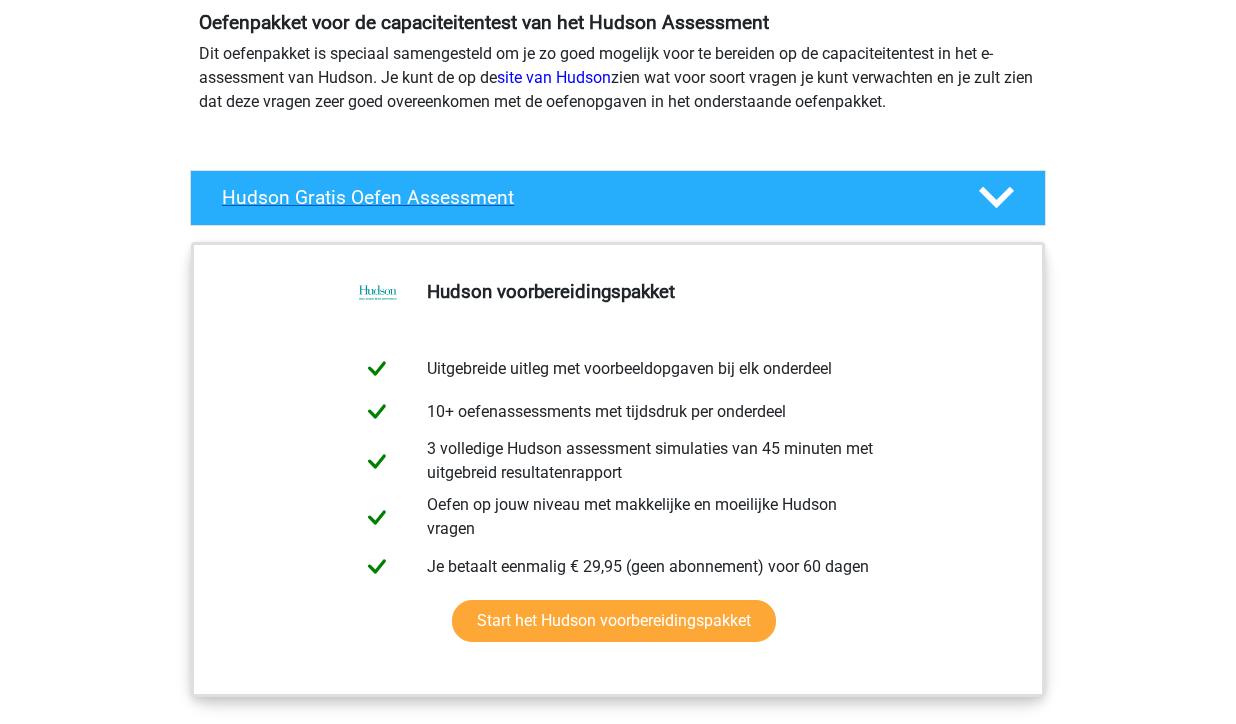 click 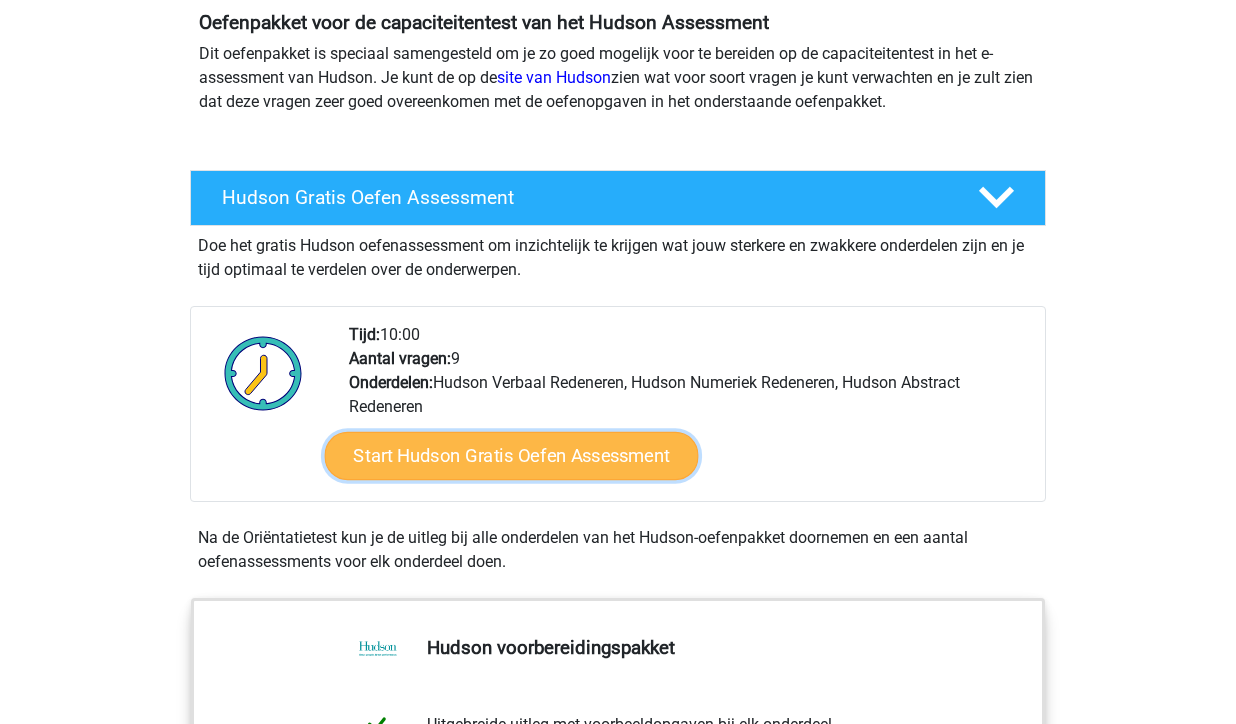 click on "Start Hudson Gratis Oefen Assessment" at bounding box center [512, 456] 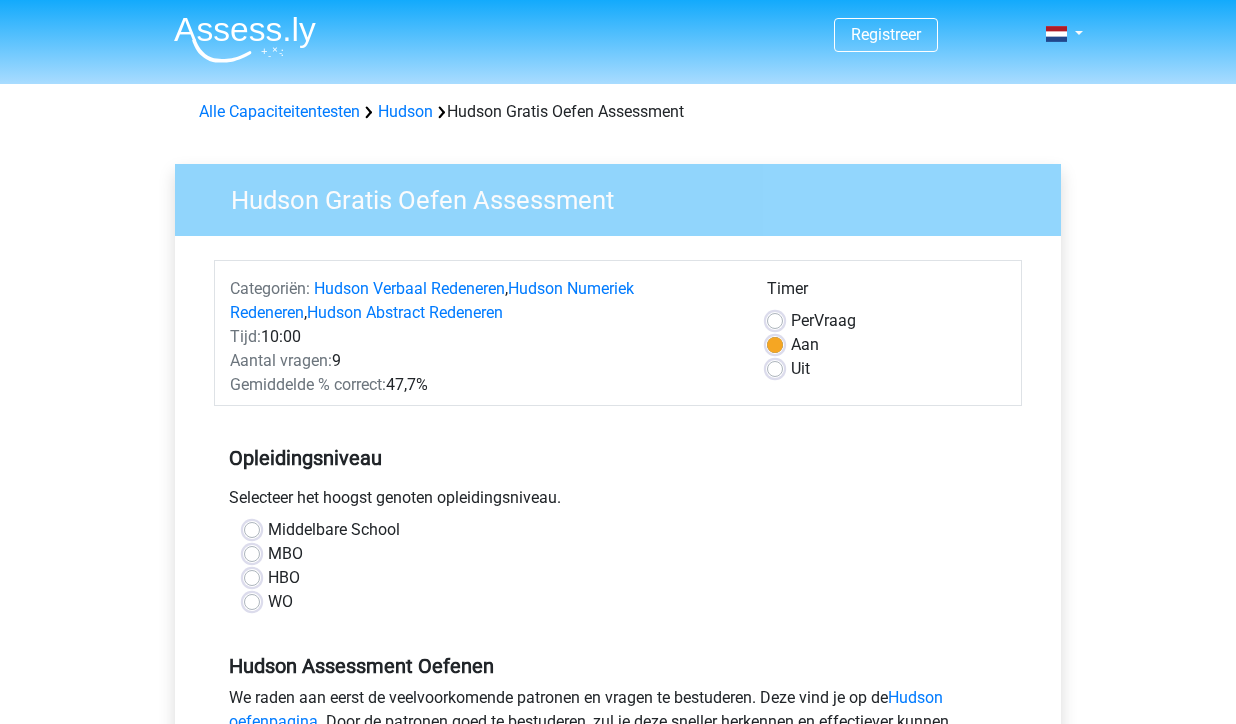scroll, scrollTop: 0, scrollLeft: 0, axis: both 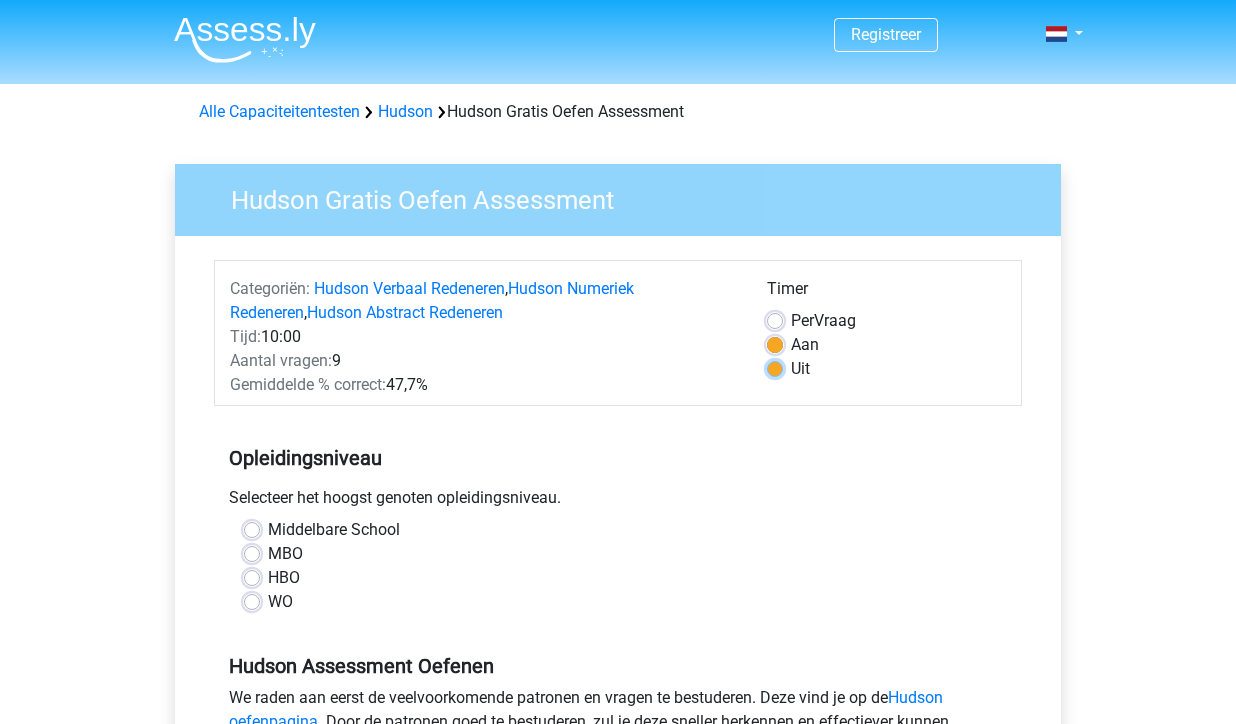 click on "Uit" at bounding box center [775, 367] 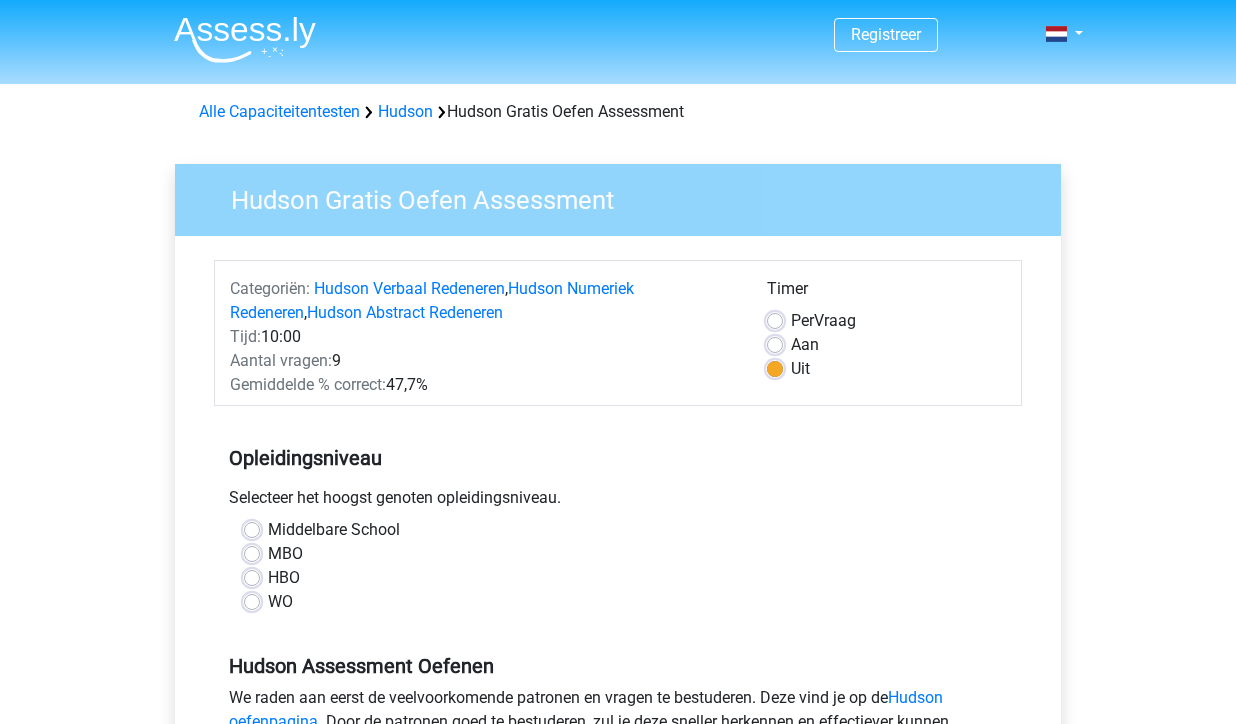 click on "HBO" at bounding box center (284, 578) 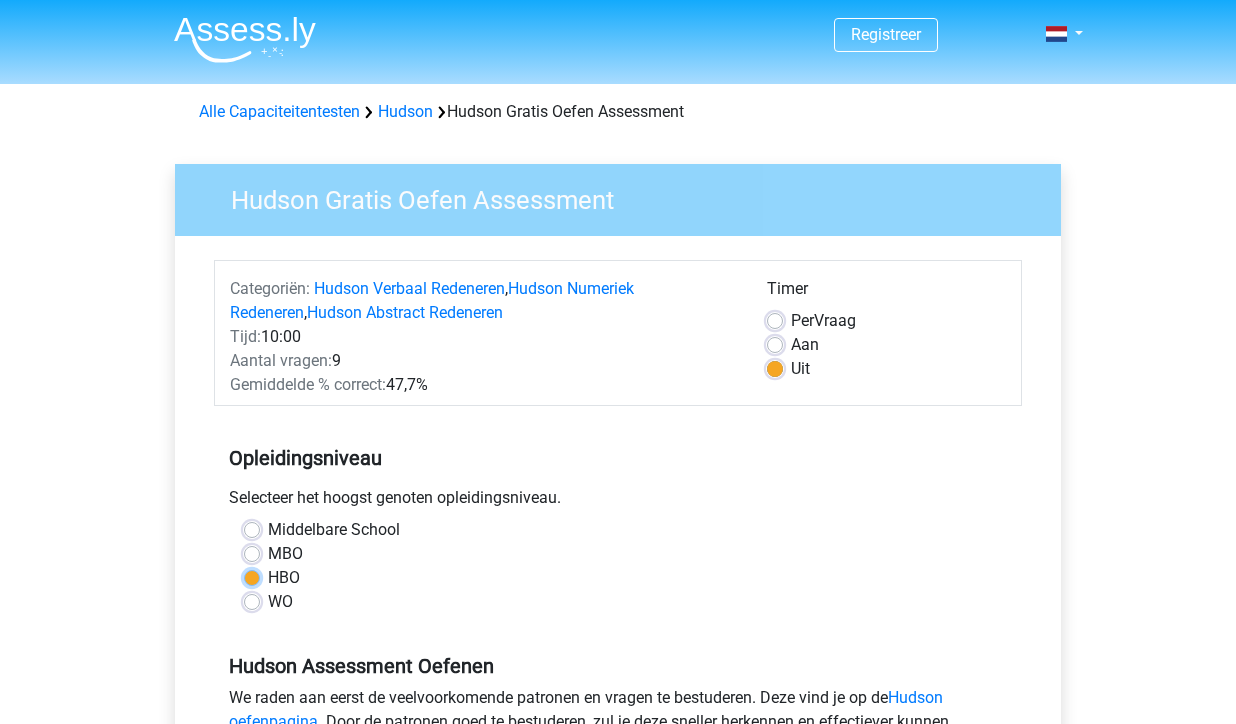 radio on "true" 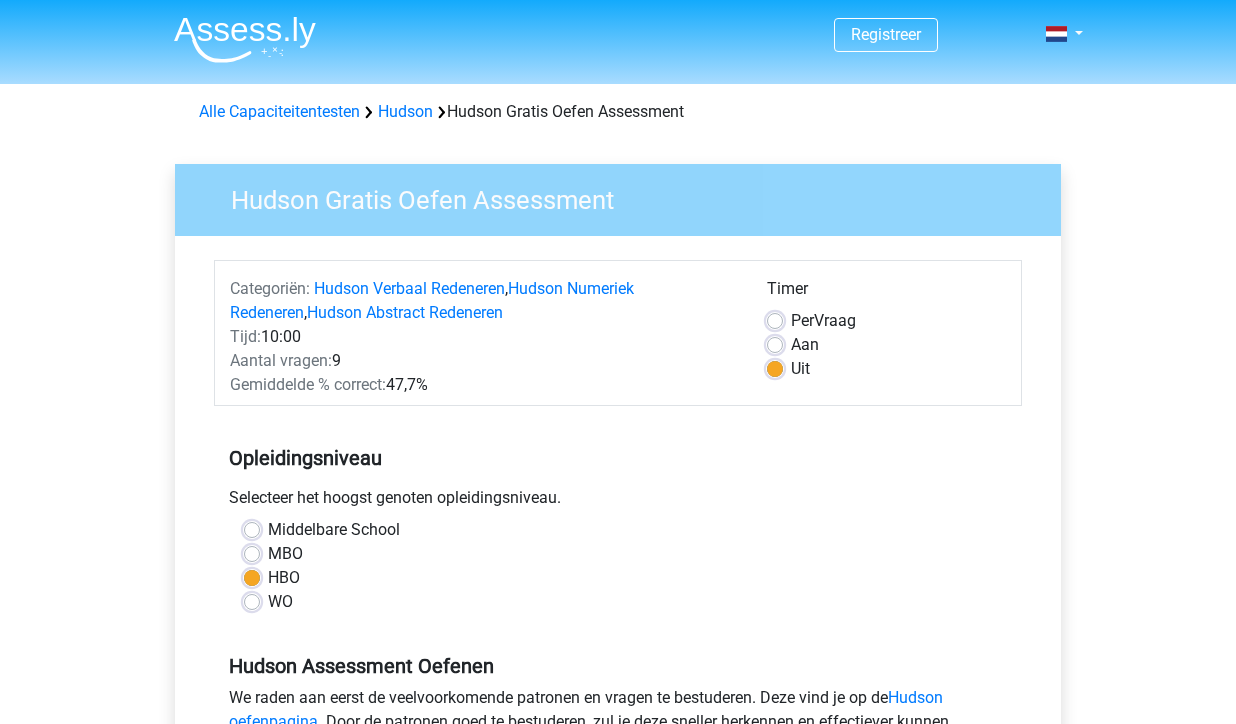 click on "WO" at bounding box center [252, 600] 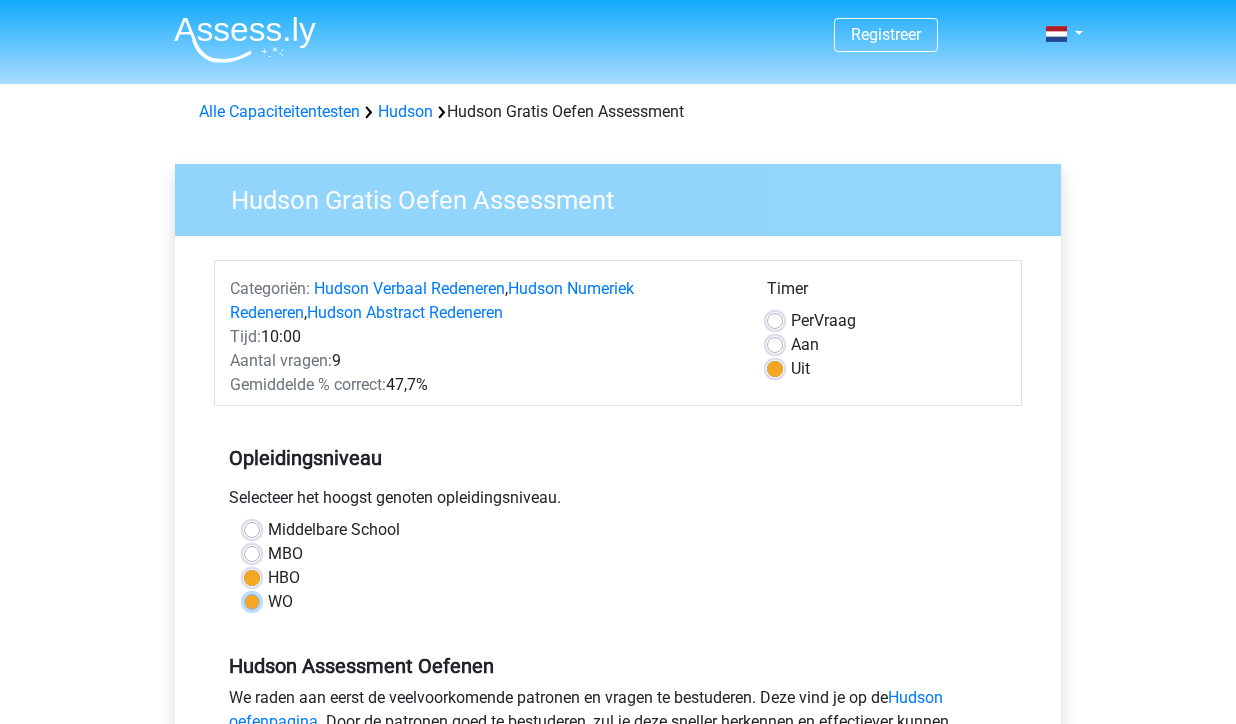 radio on "true" 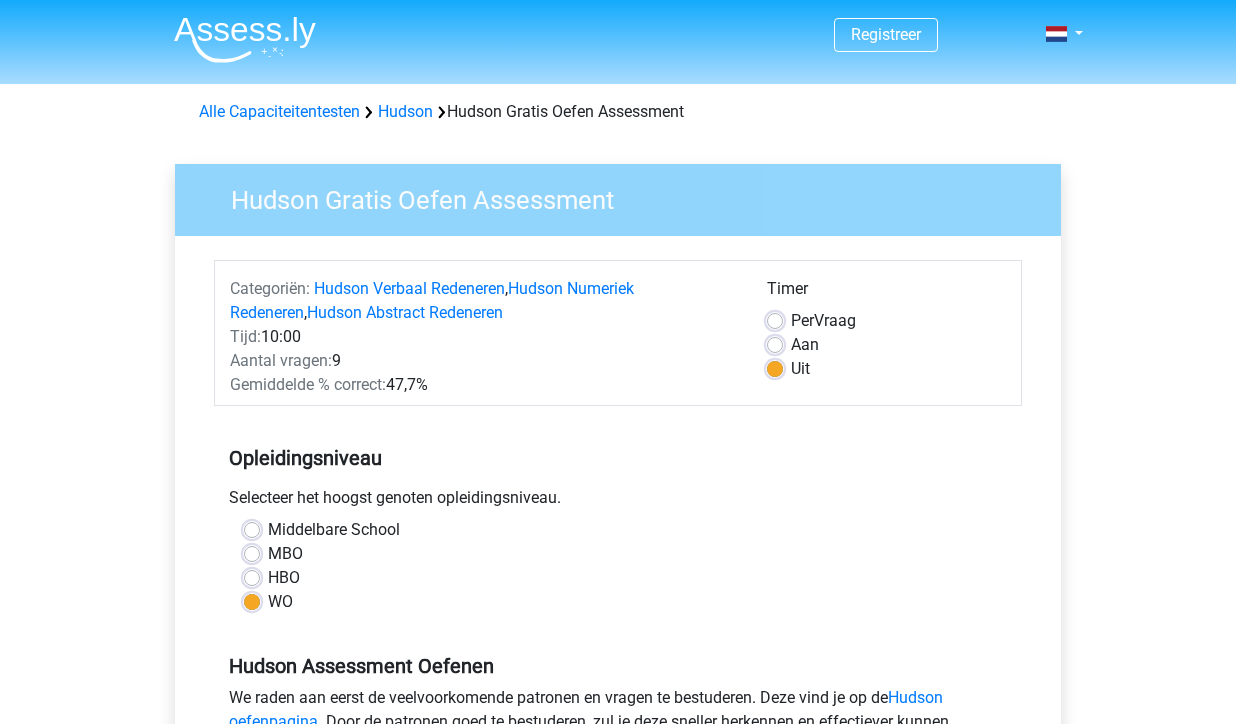 click on "HBO" at bounding box center [284, 578] 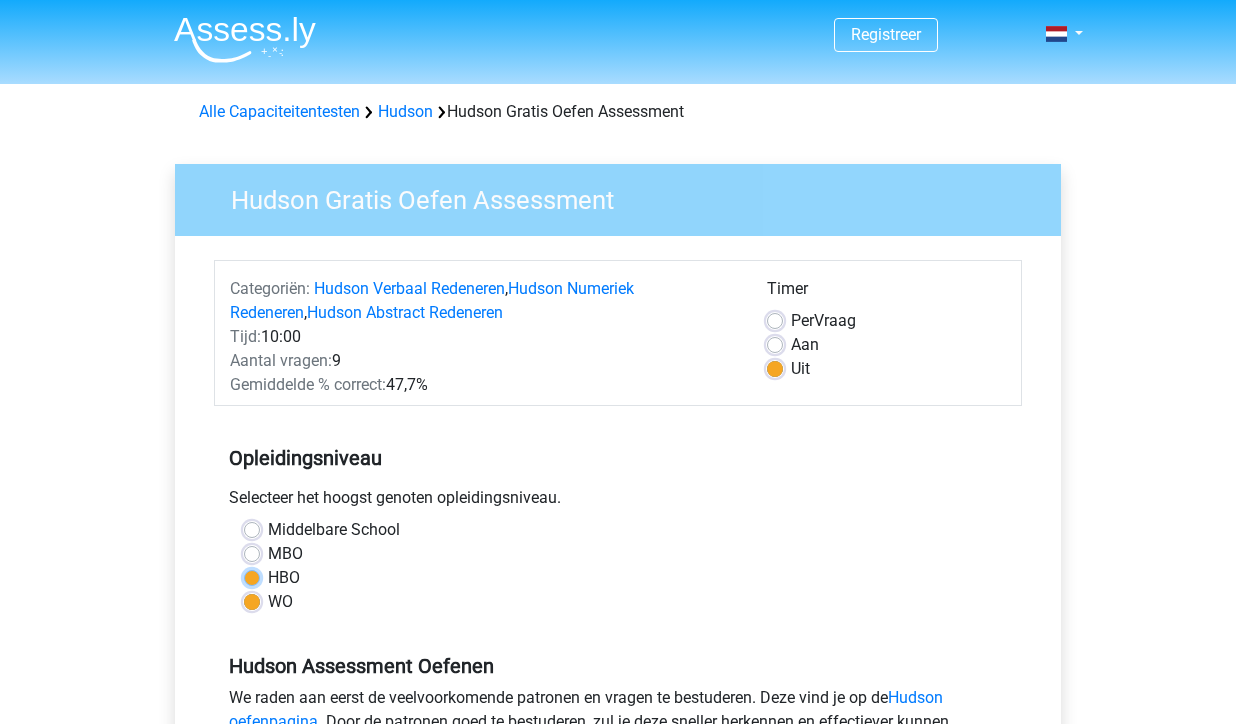 radio on "true" 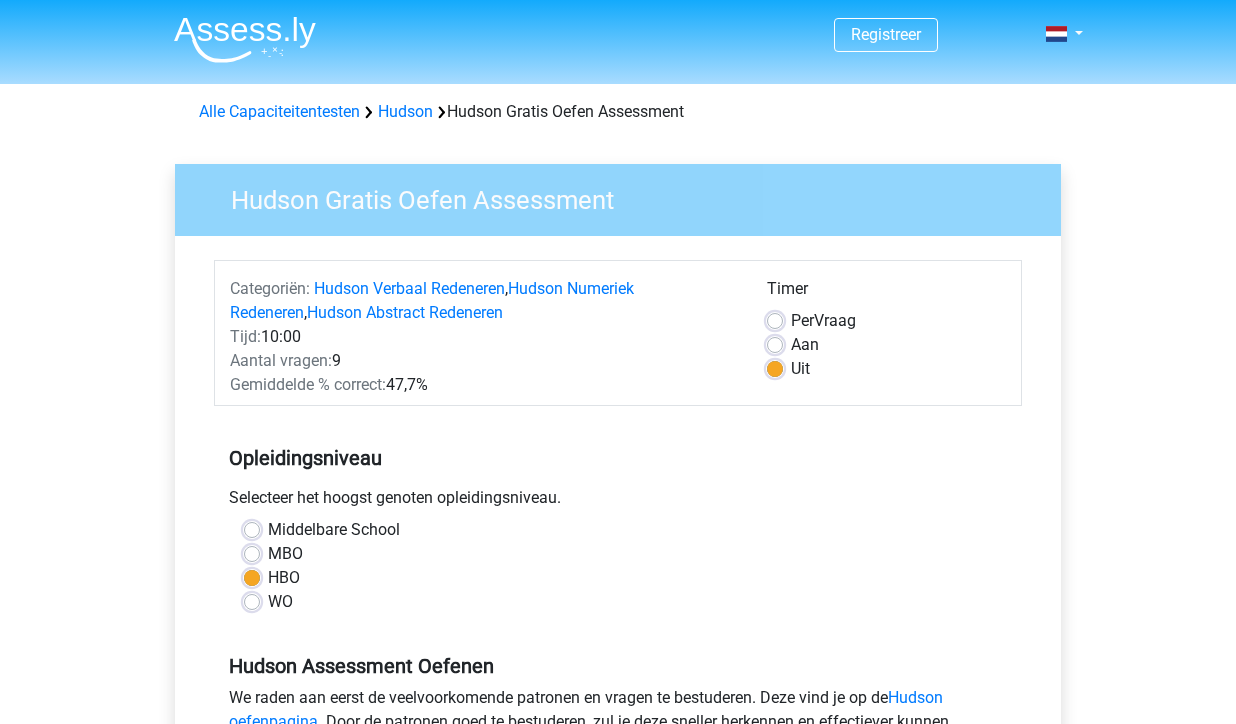 click on "Registreer" at bounding box center (618, 786) 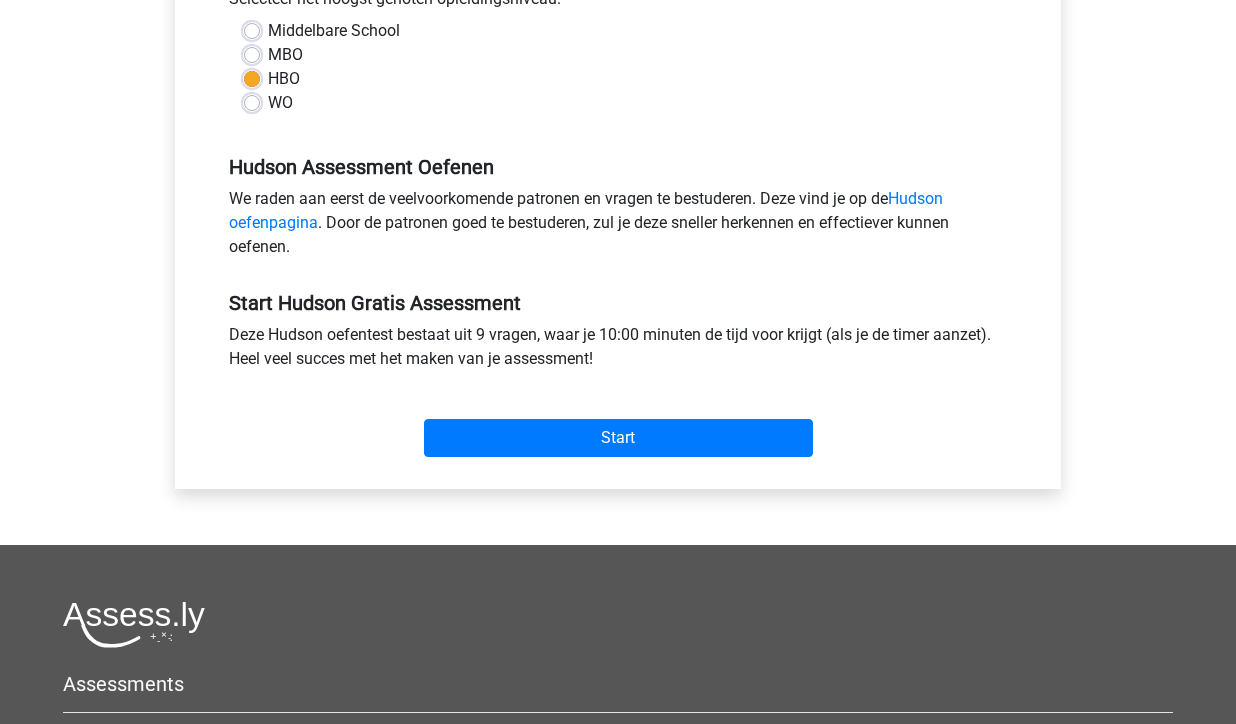 scroll, scrollTop: 520, scrollLeft: 0, axis: vertical 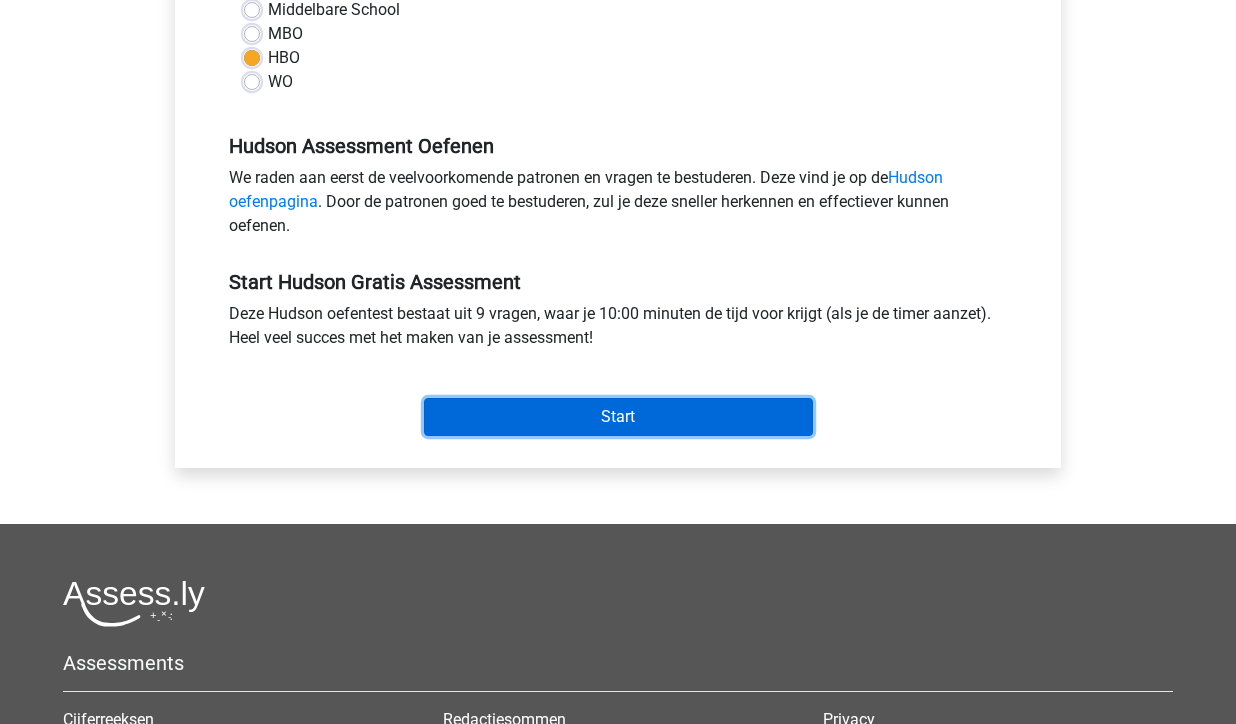 click on "Start" at bounding box center (618, 417) 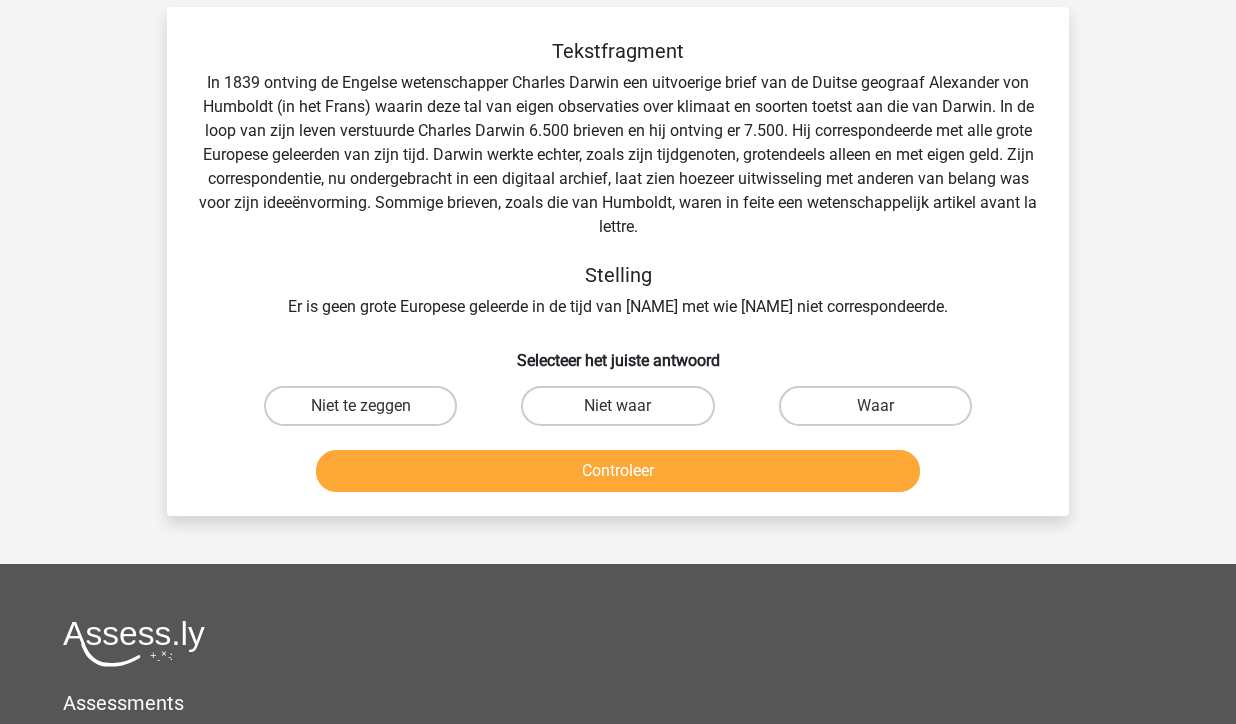 scroll, scrollTop: 80, scrollLeft: 0, axis: vertical 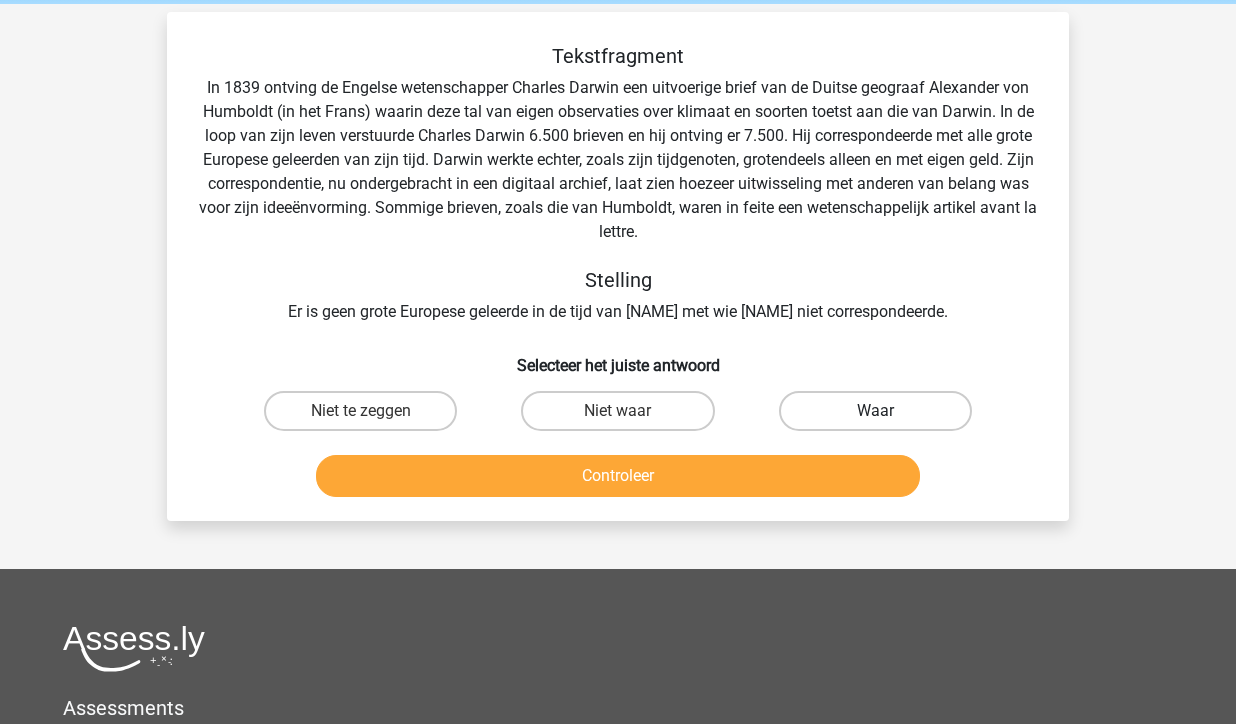 click on "Waar" at bounding box center [875, 411] 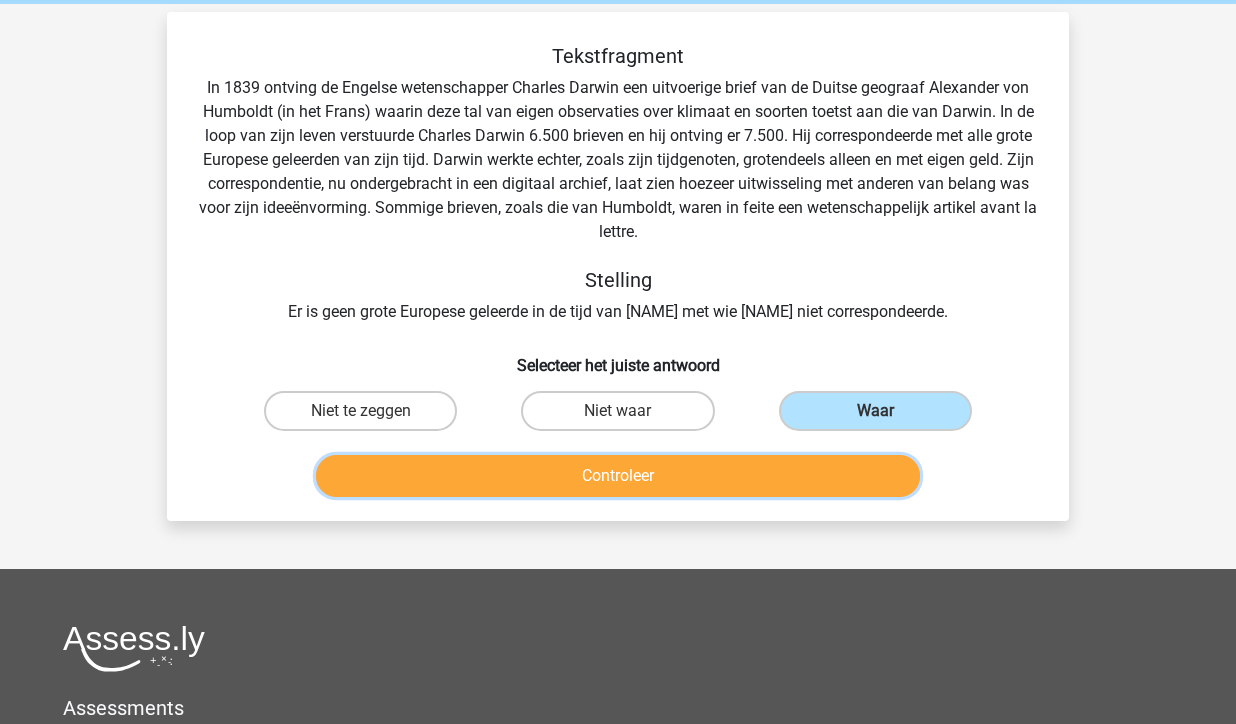 click on "Controleer" at bounding box center [618, 476] 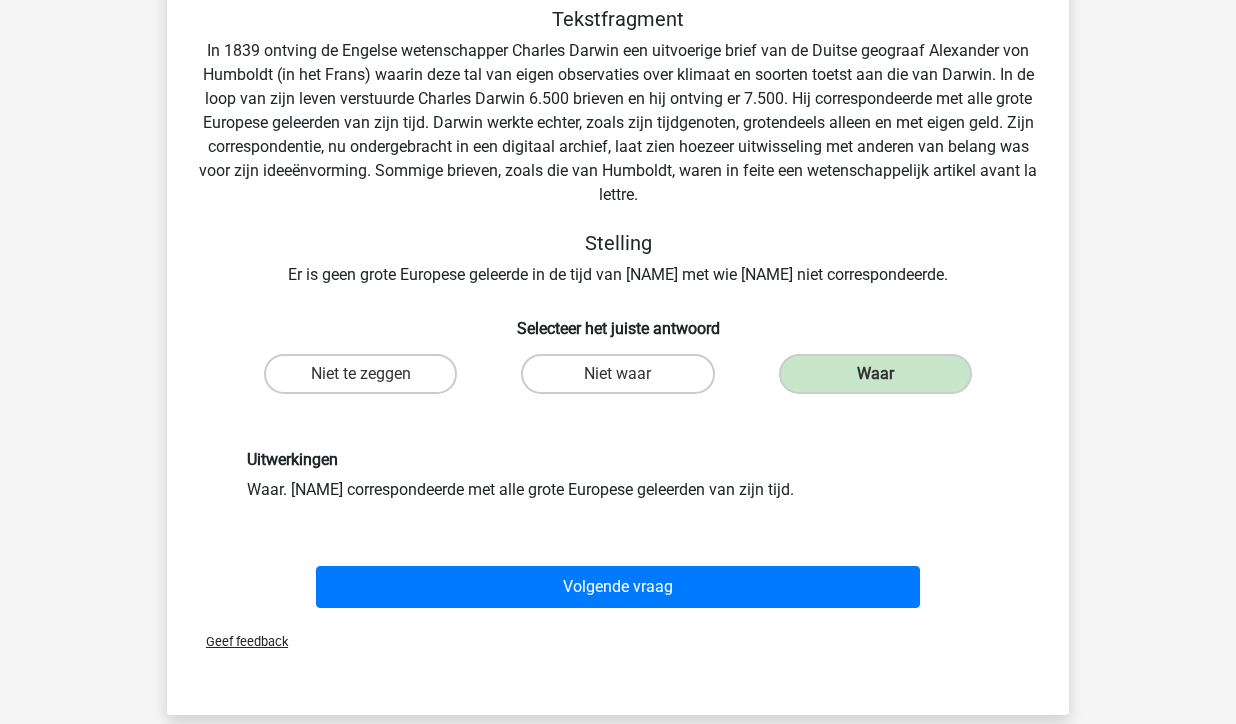 scroll, scrollTop: 120, scrollLeft: 0, axis: vertical 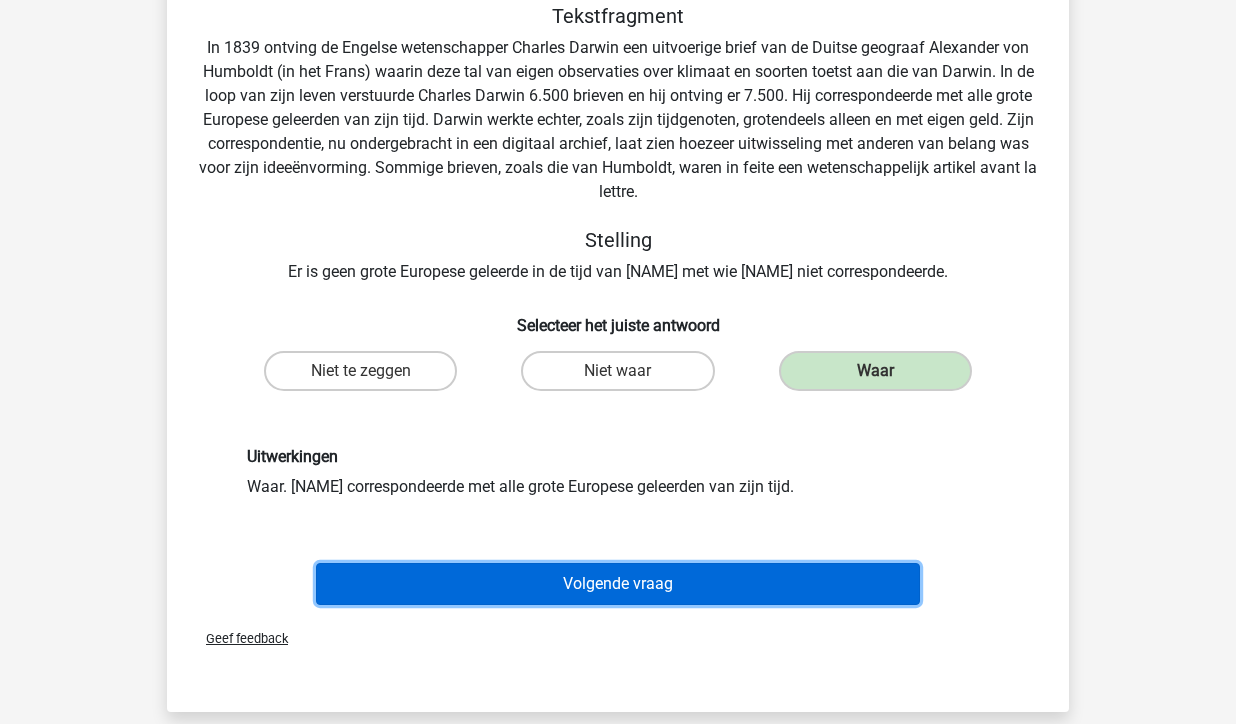 click on "Volgende vraag" at bounding box center (618, 584) 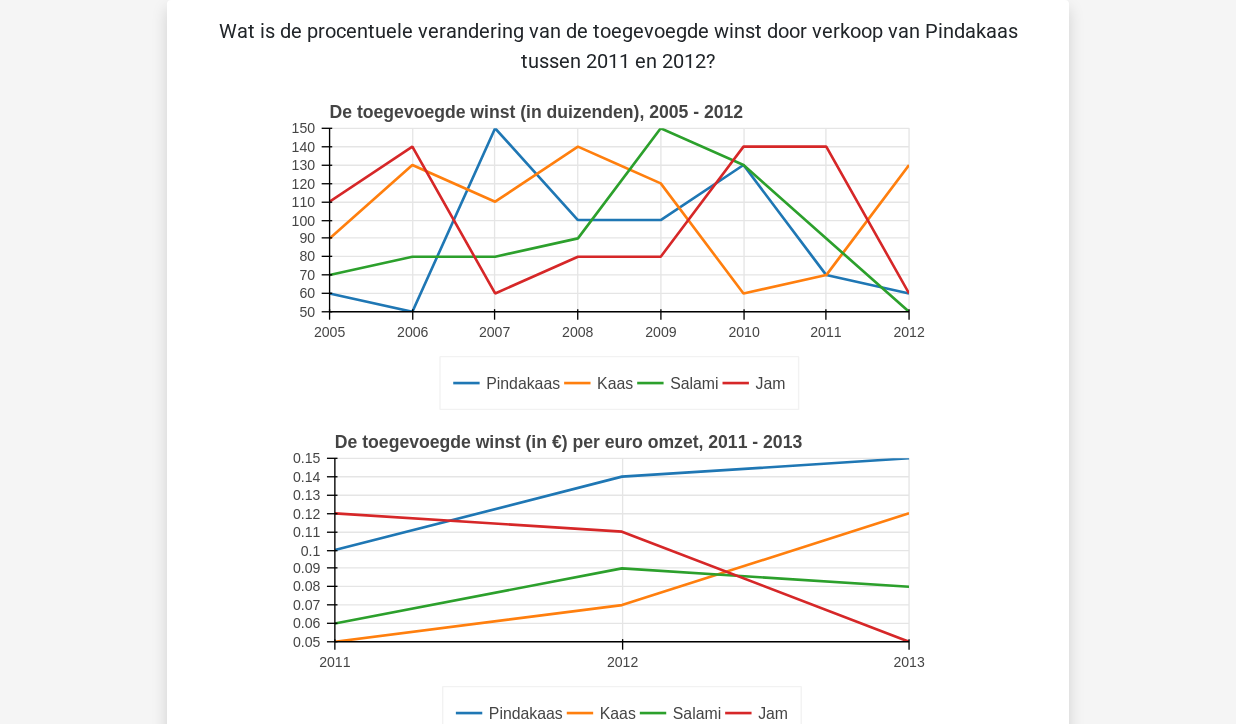 scroll, scrollTop: 92, scrollLeft: 0, axis: vertical 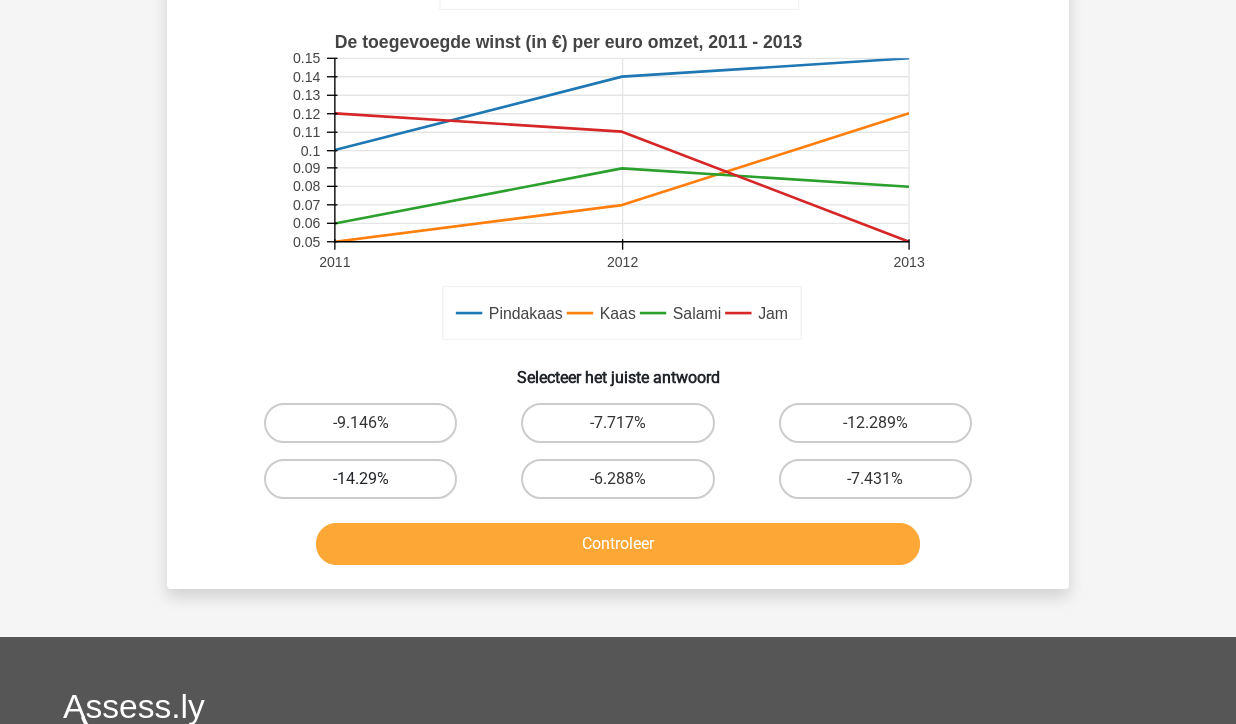click on "-14.29%" at bounding box center [360, 479] 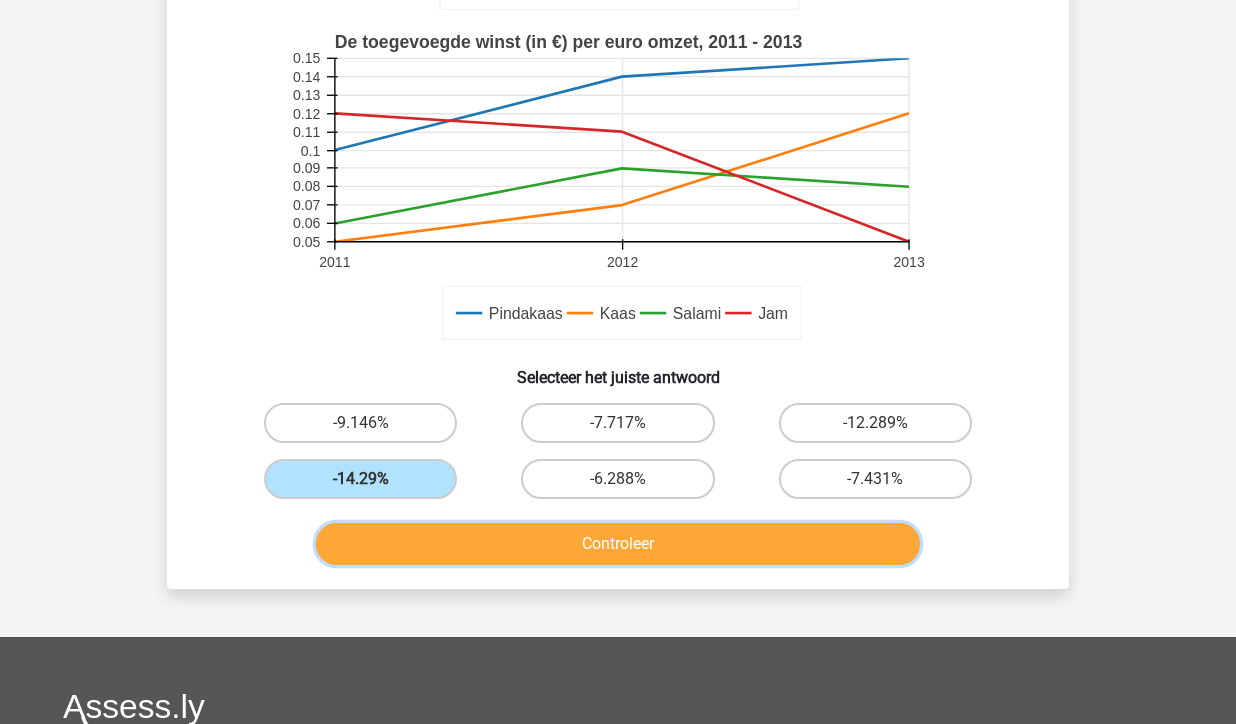 click on "Controleer" at bounding box center [618, 544] 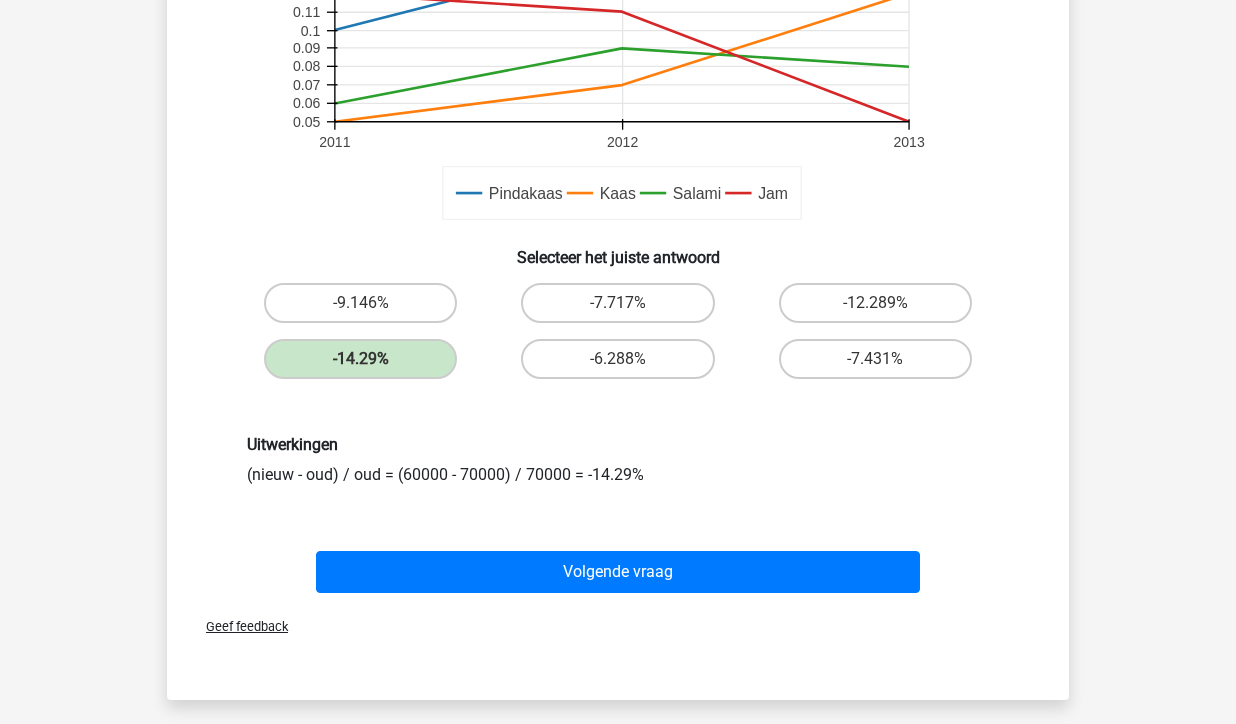 scroll, scrollTop: 652, scrollLeft: 0, axis: vertical 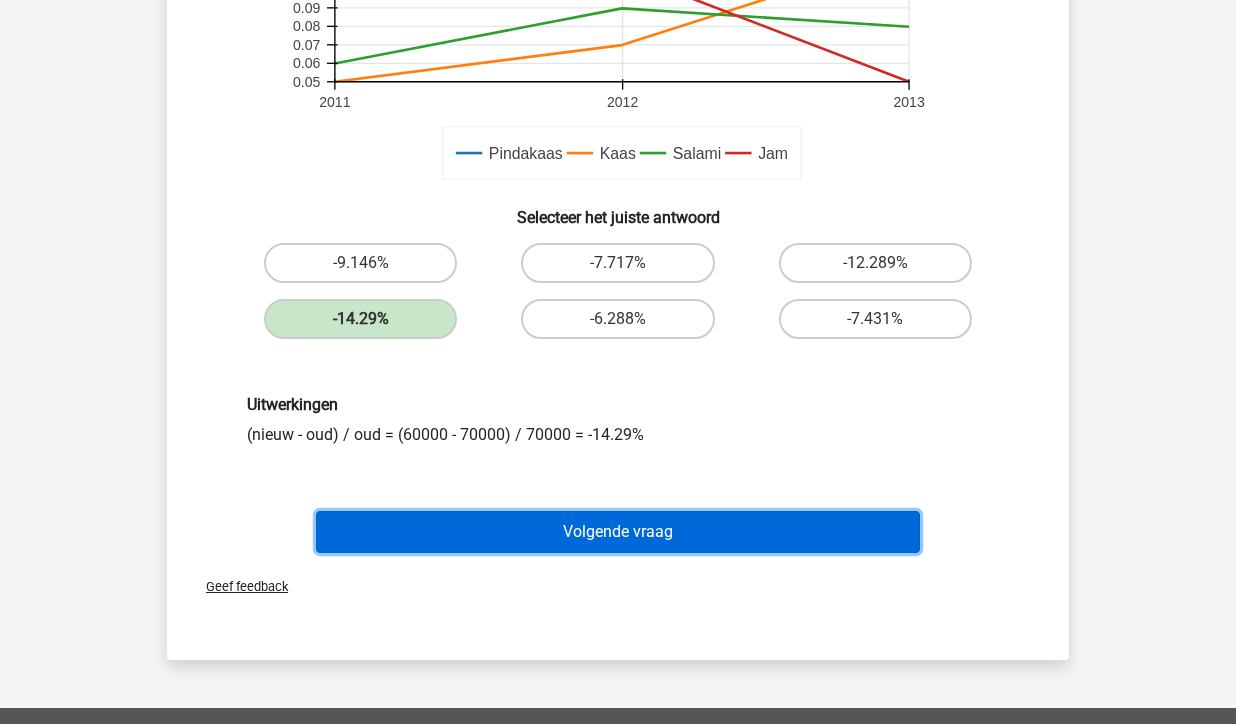 click on "Volgende vraag" at bounding box center [618, 532] 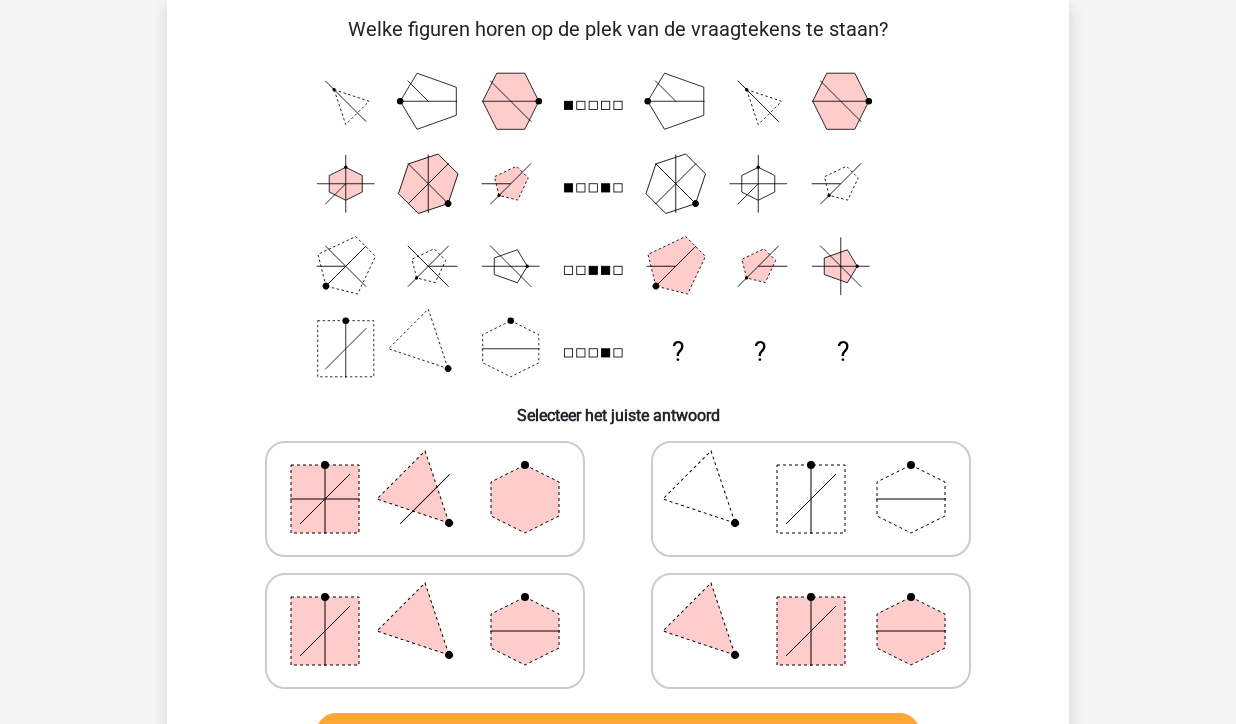 scroll, scrollTop: 92, scrollLeft: 0, axis: vertical 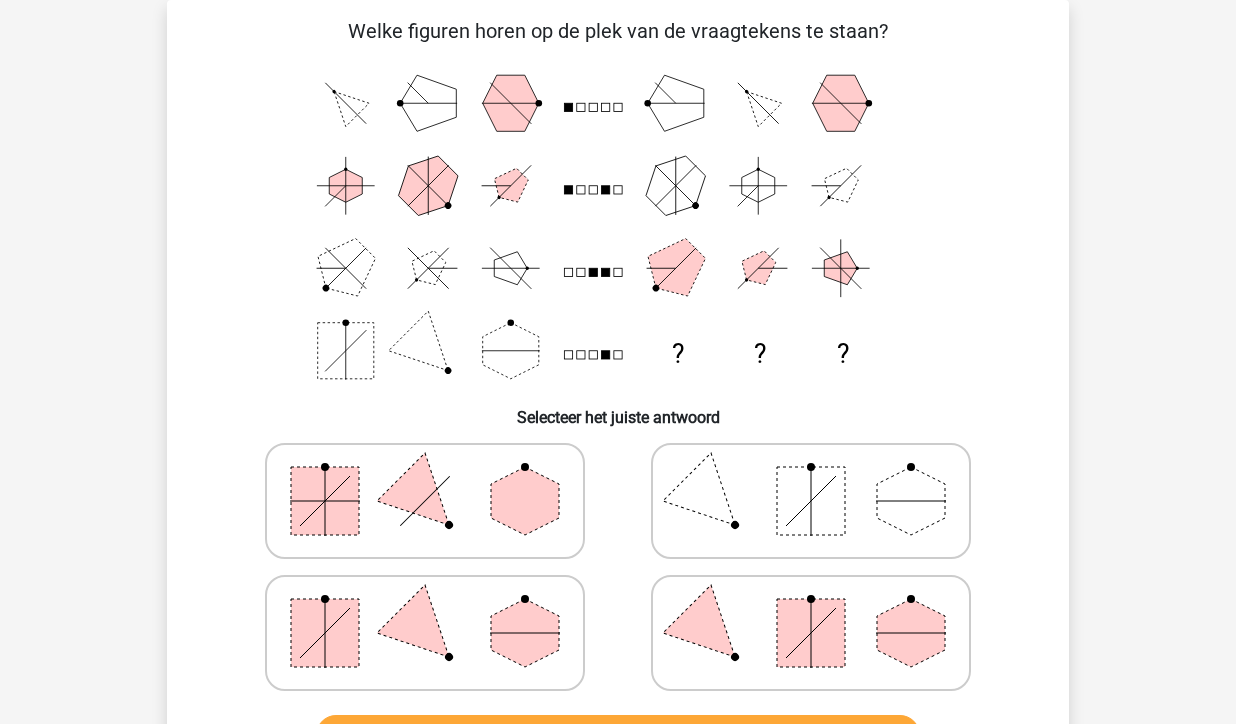 type 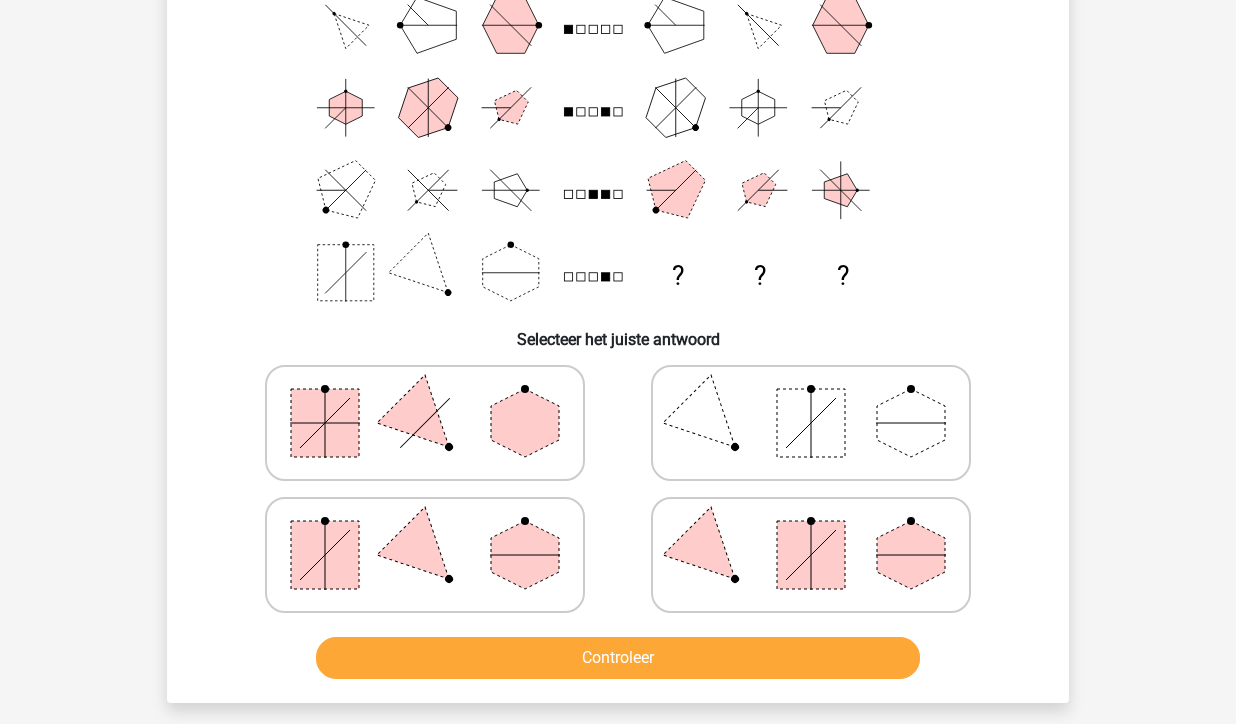 scroll, scrollTop: 172, scrollLeft: 0, axis: vertical 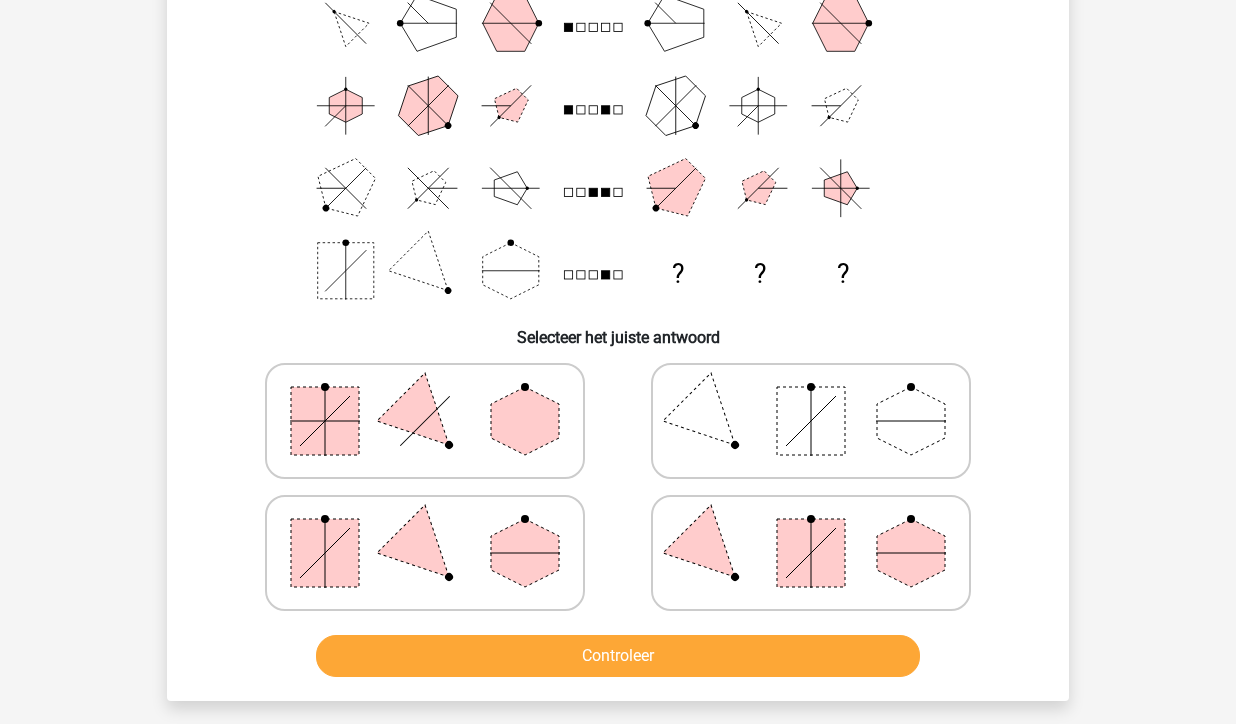 click 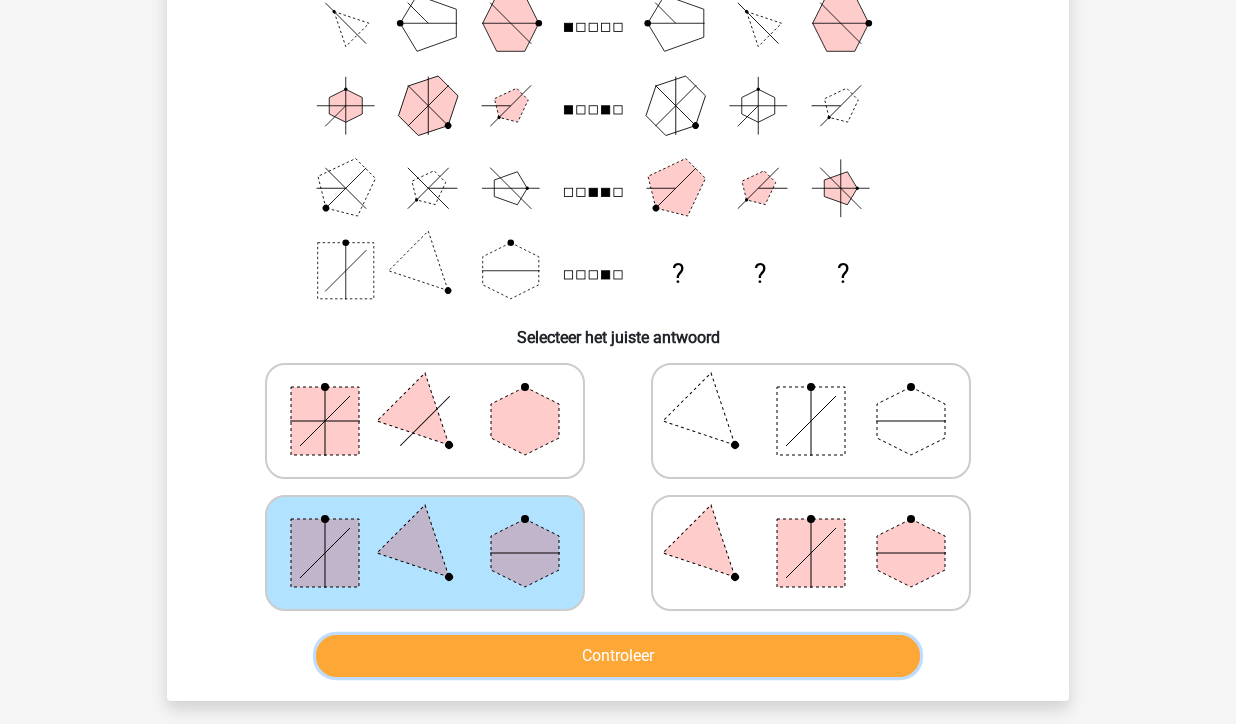 click on "Controleer" at bounding box center (618, 656) 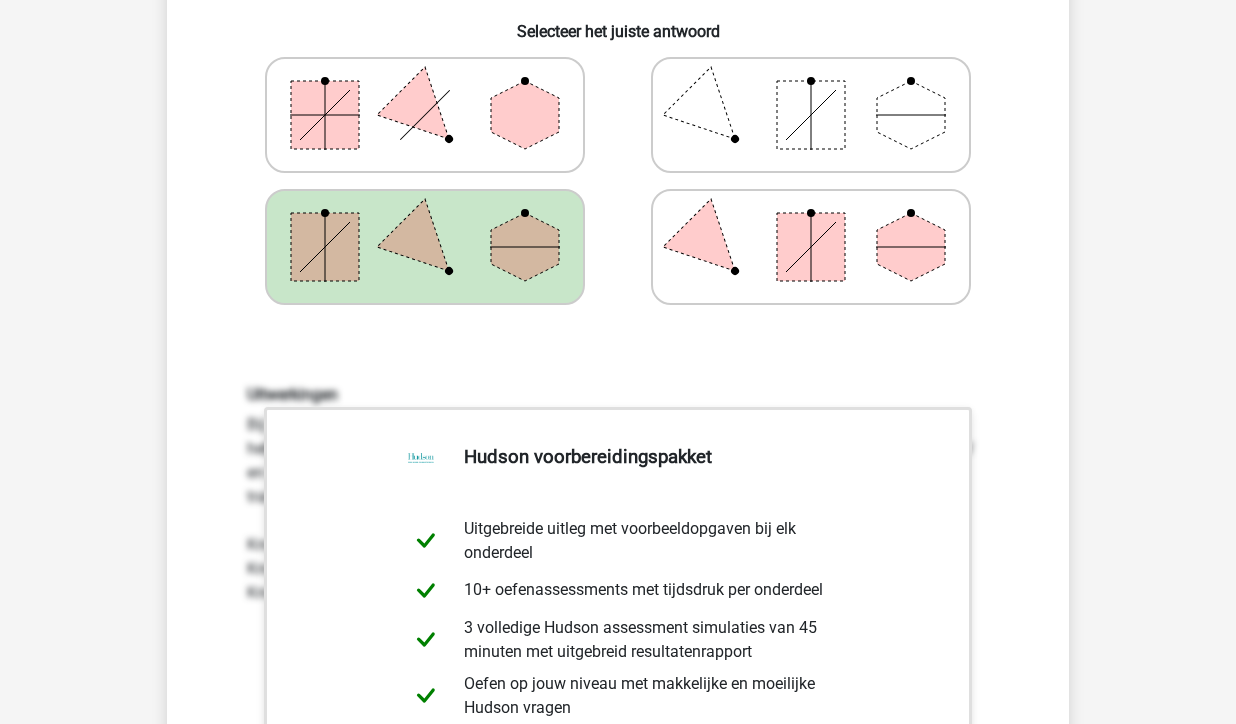 scroll, scrollTop: 492, scrollLeft: 0, axis: vertical 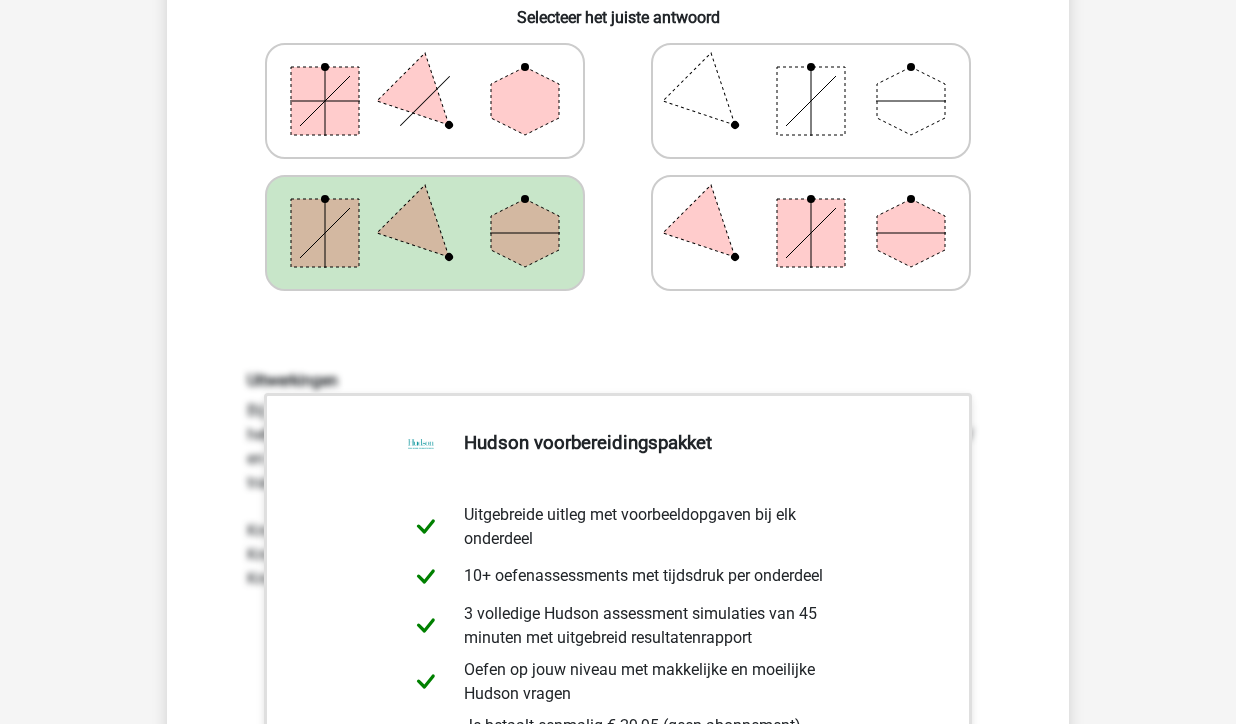 click on "Registreer
?" at bounding box center [618, 596] 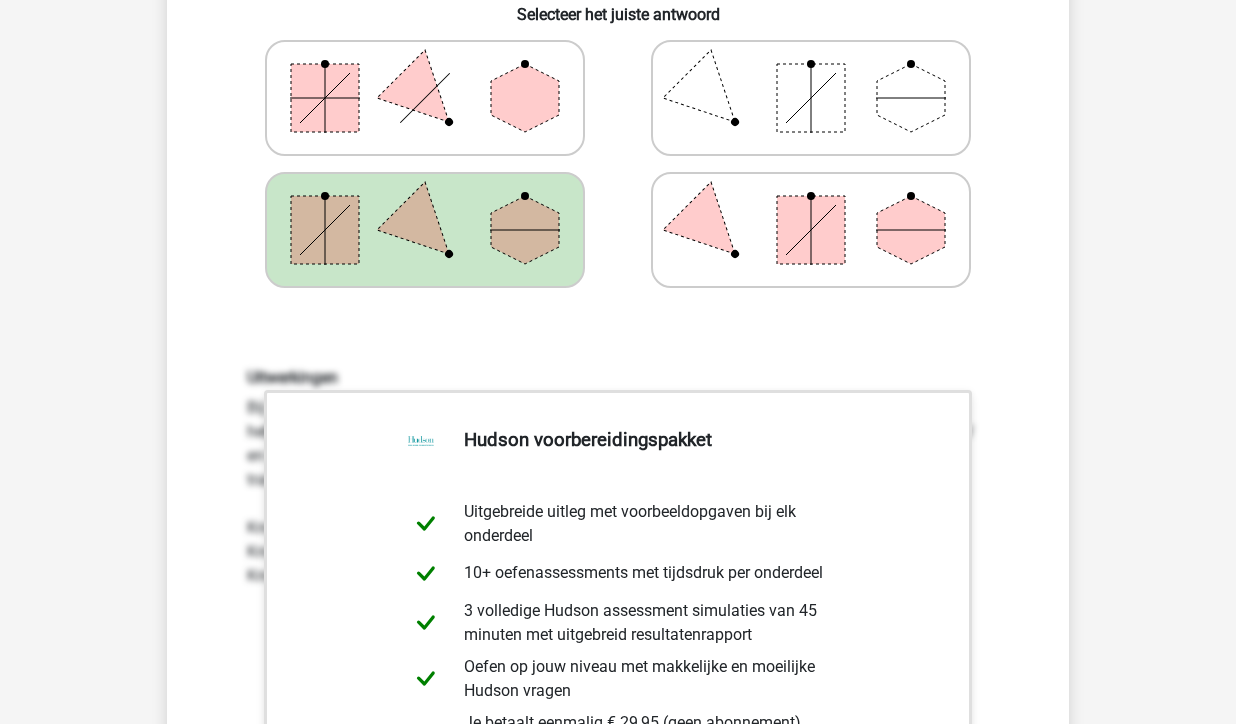 scroll, scrollTop: 492, scrollLeft: 0, axis: vertical 